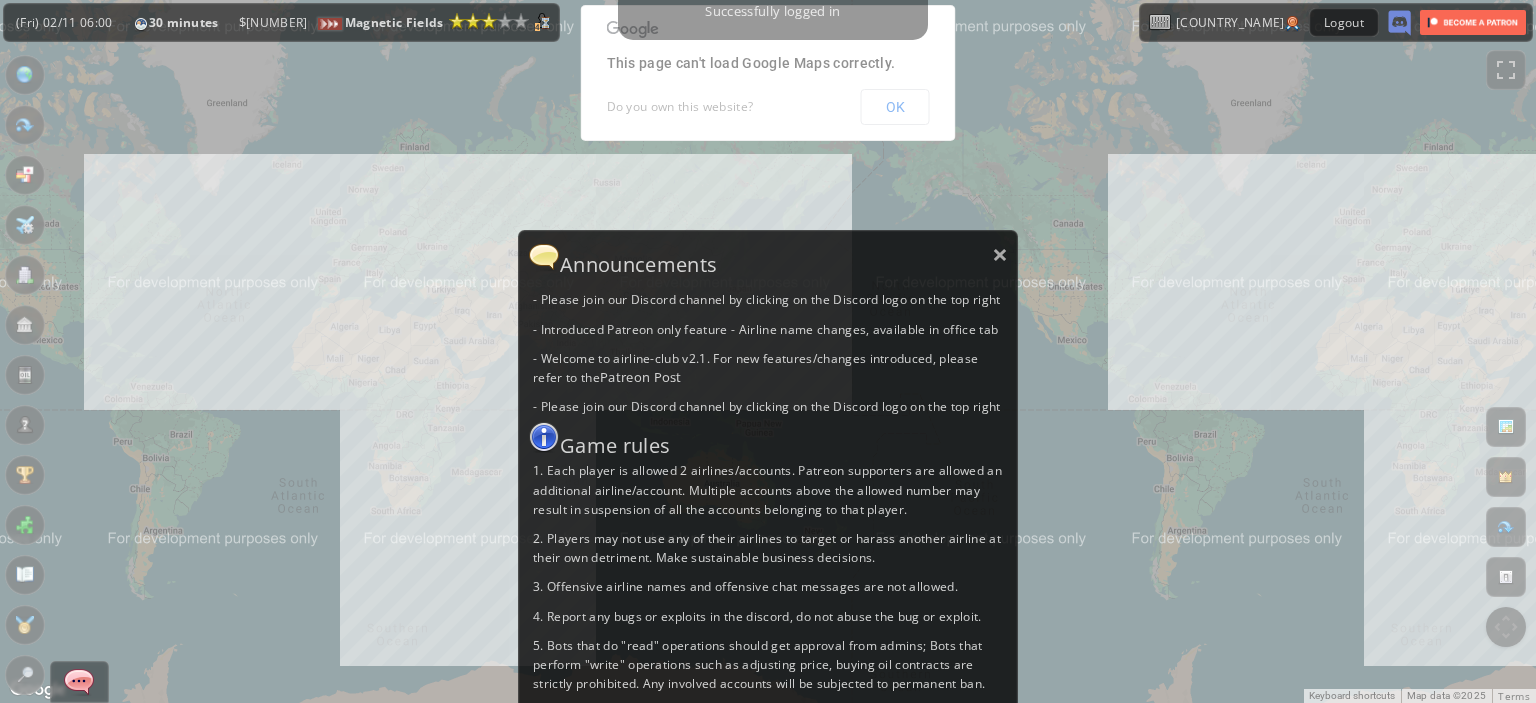 scroll, scrollTop: 0, scrollLeft: 0, axis: both 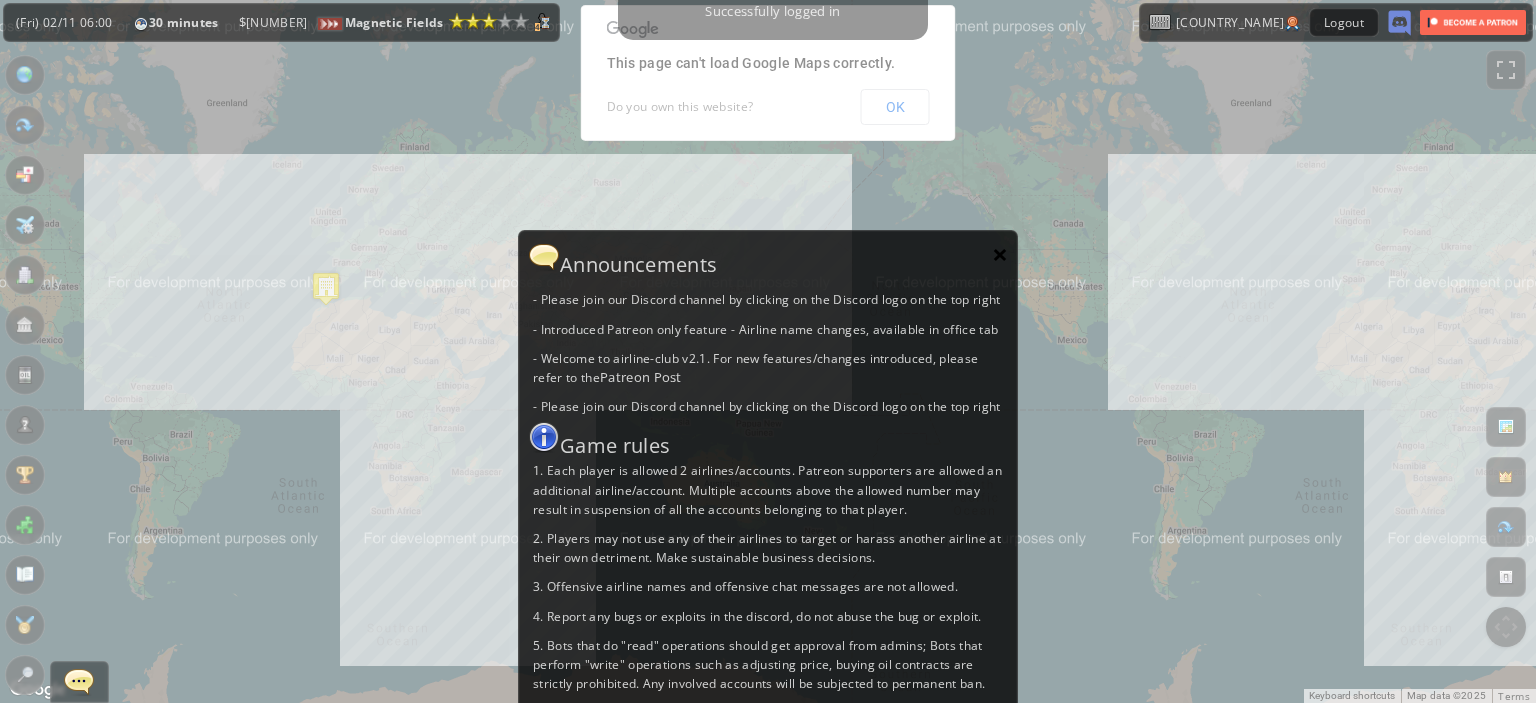 click on "×" at bounding box center [1000, 254] 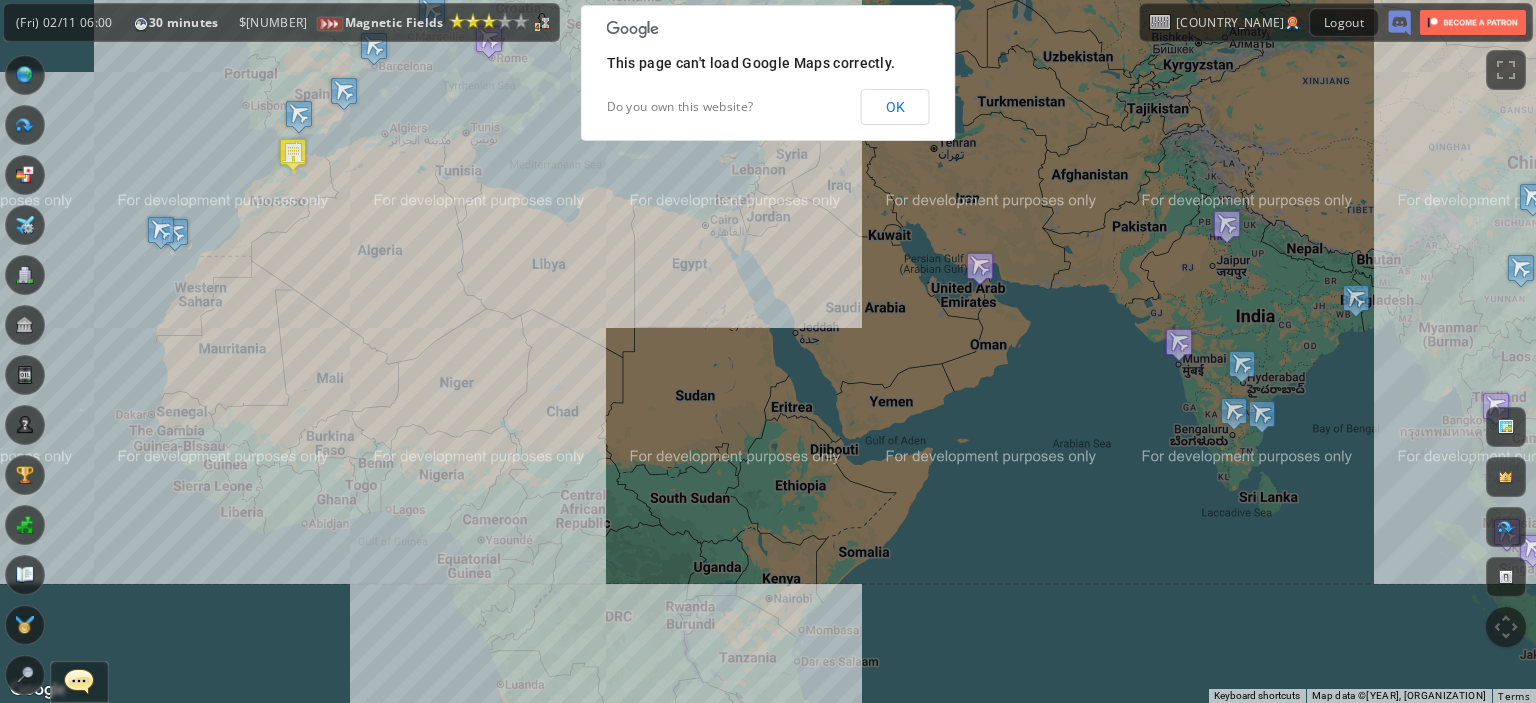 drag, startPoint x: 352, startPoint y: 364, endPoint x: 478, endPoint y: 499, distance: 184.66457 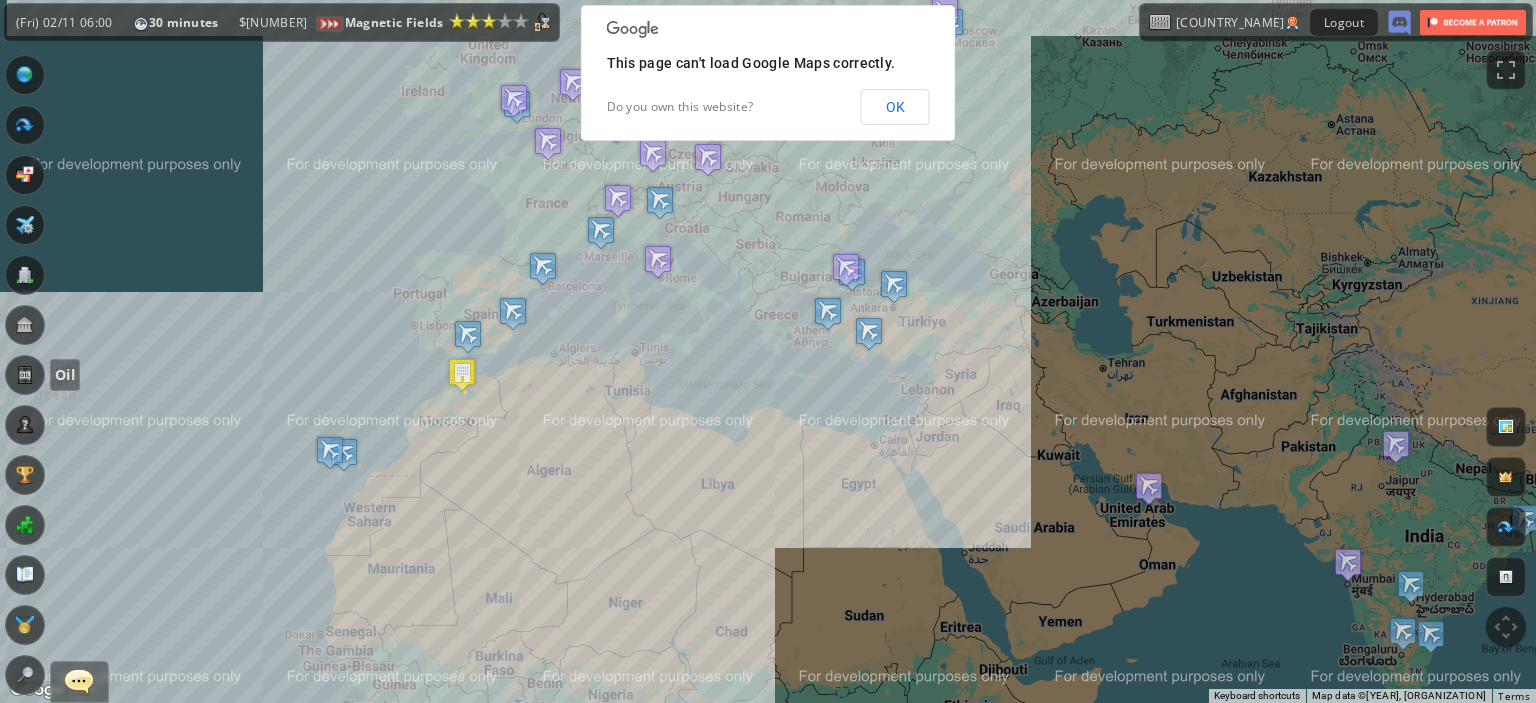 click at bounding box center [25, 375] 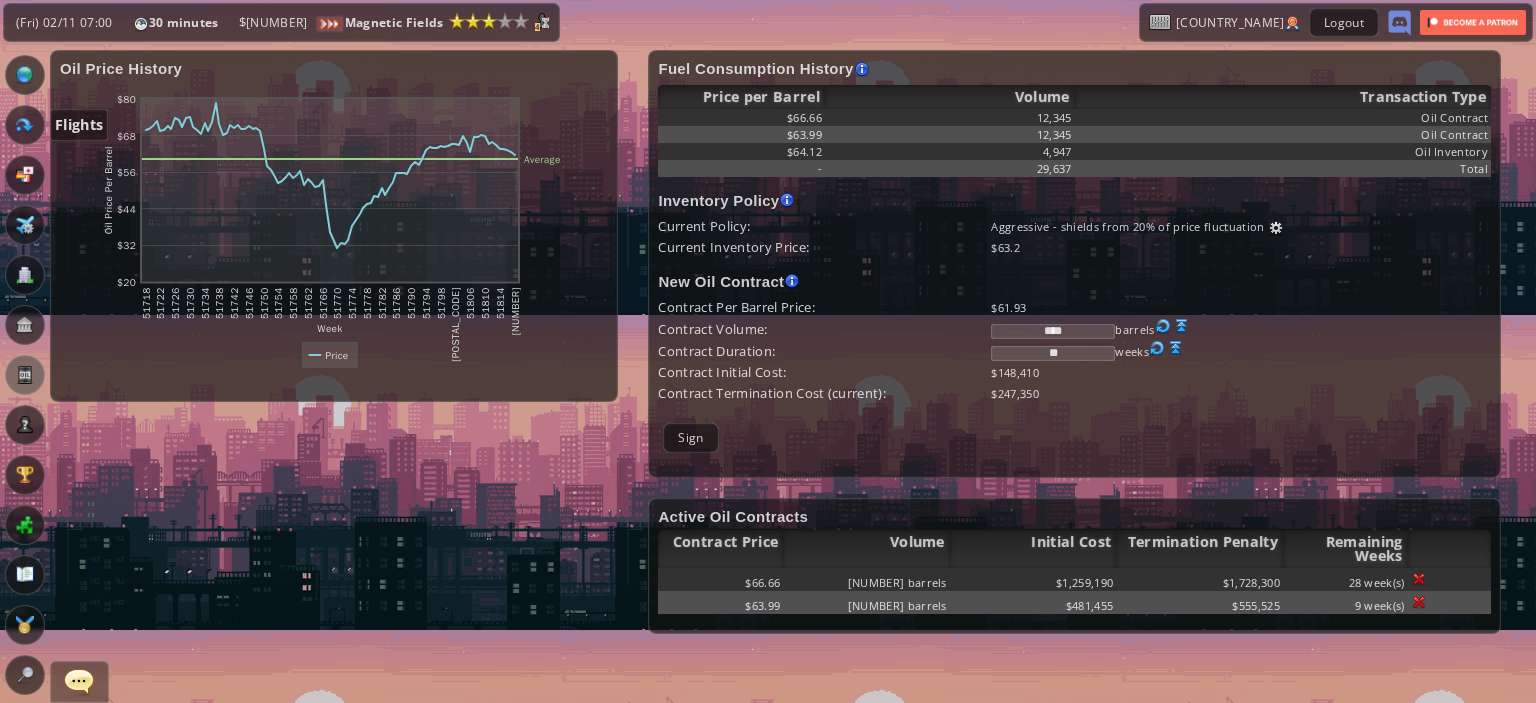 click at bounding box center [25, 125] 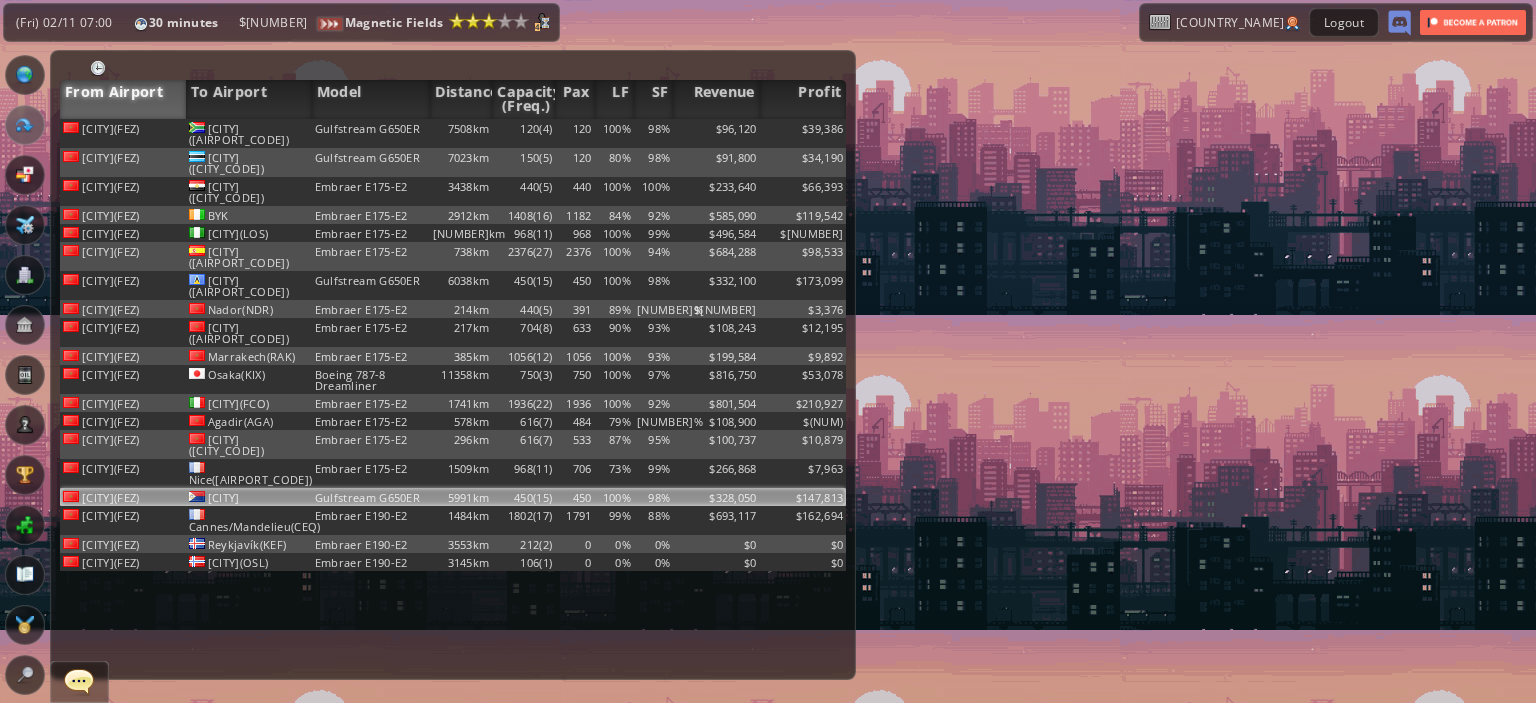 click on "5991km" at bounding box center (461, 133) 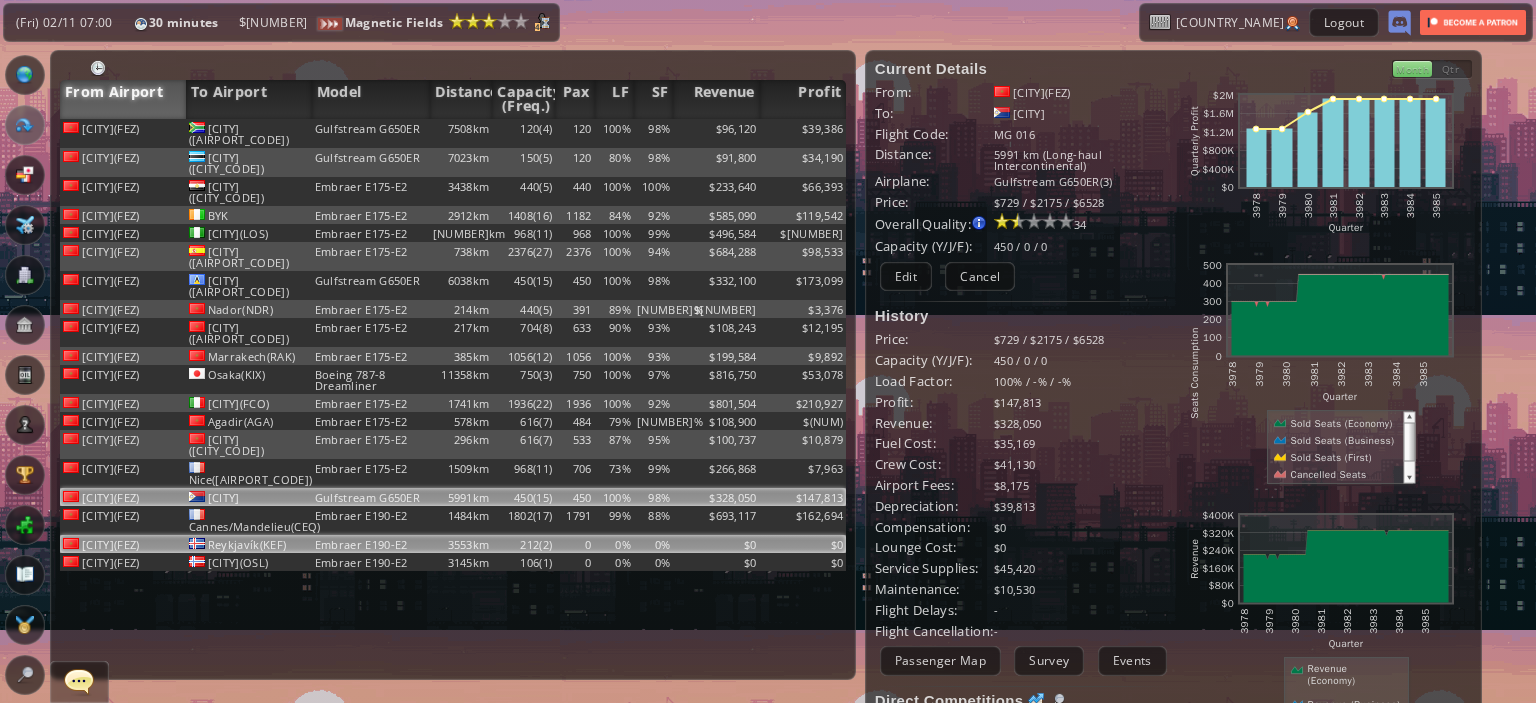 click on "Embraer E190-E2" at bounding box center (371, 133) 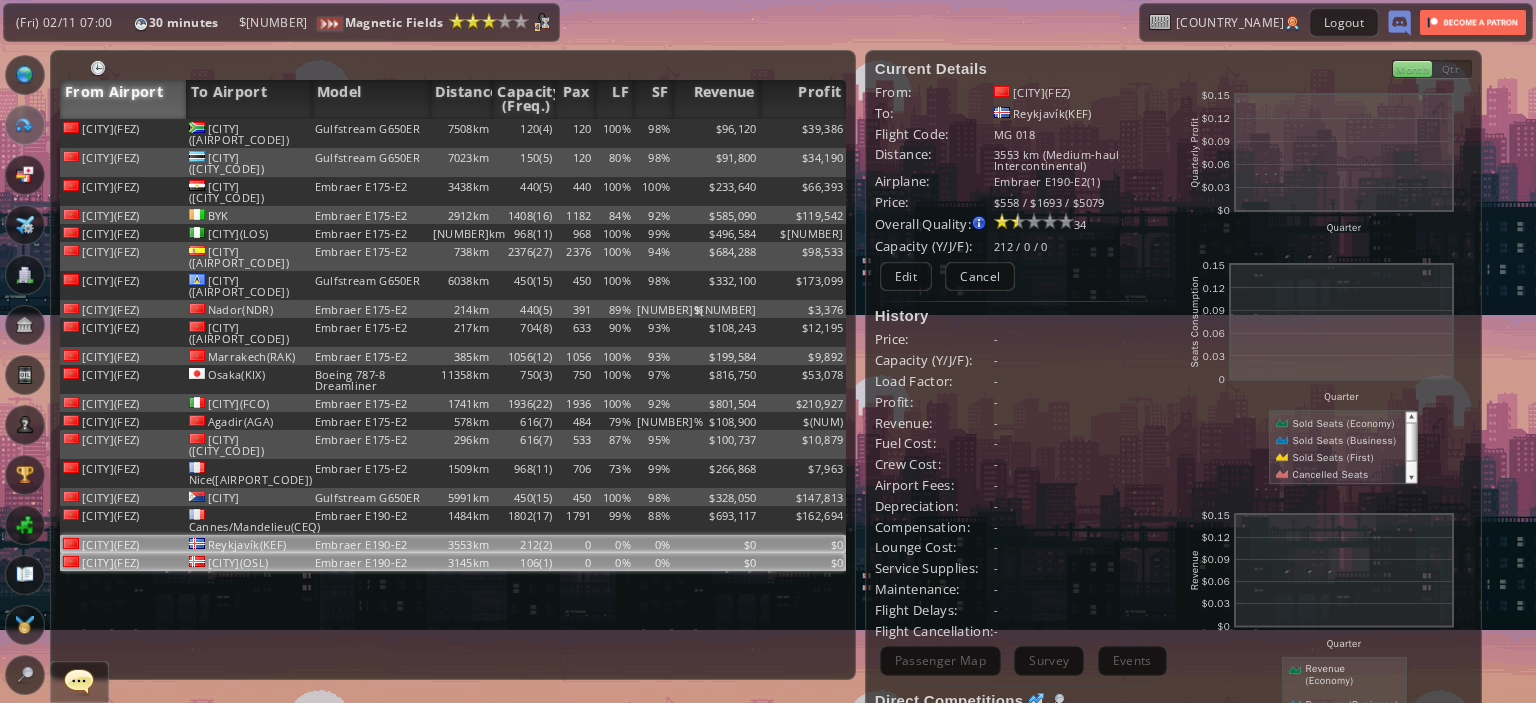 click on "106(1)" at bounding box center (523, 133) 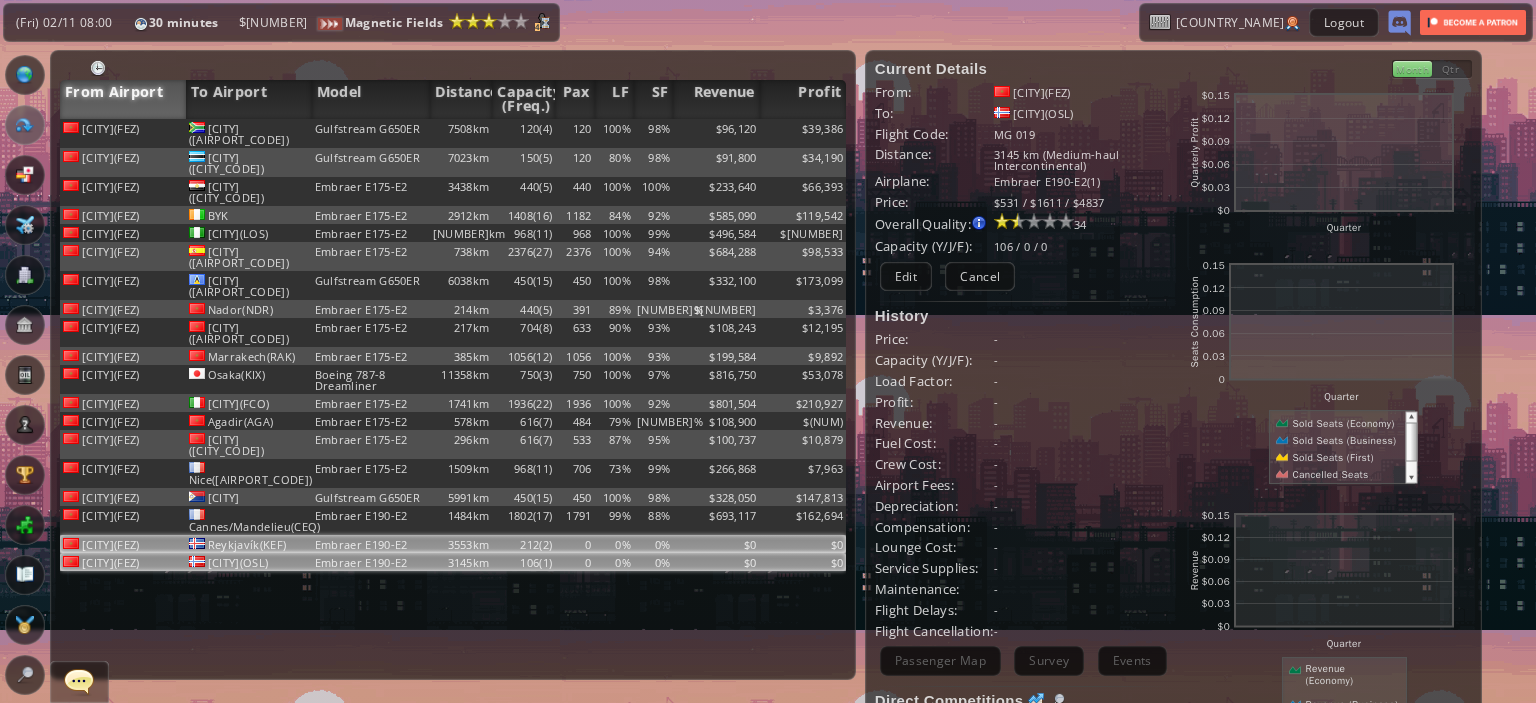 click on "212(2)" at bounding box center [523, 133] 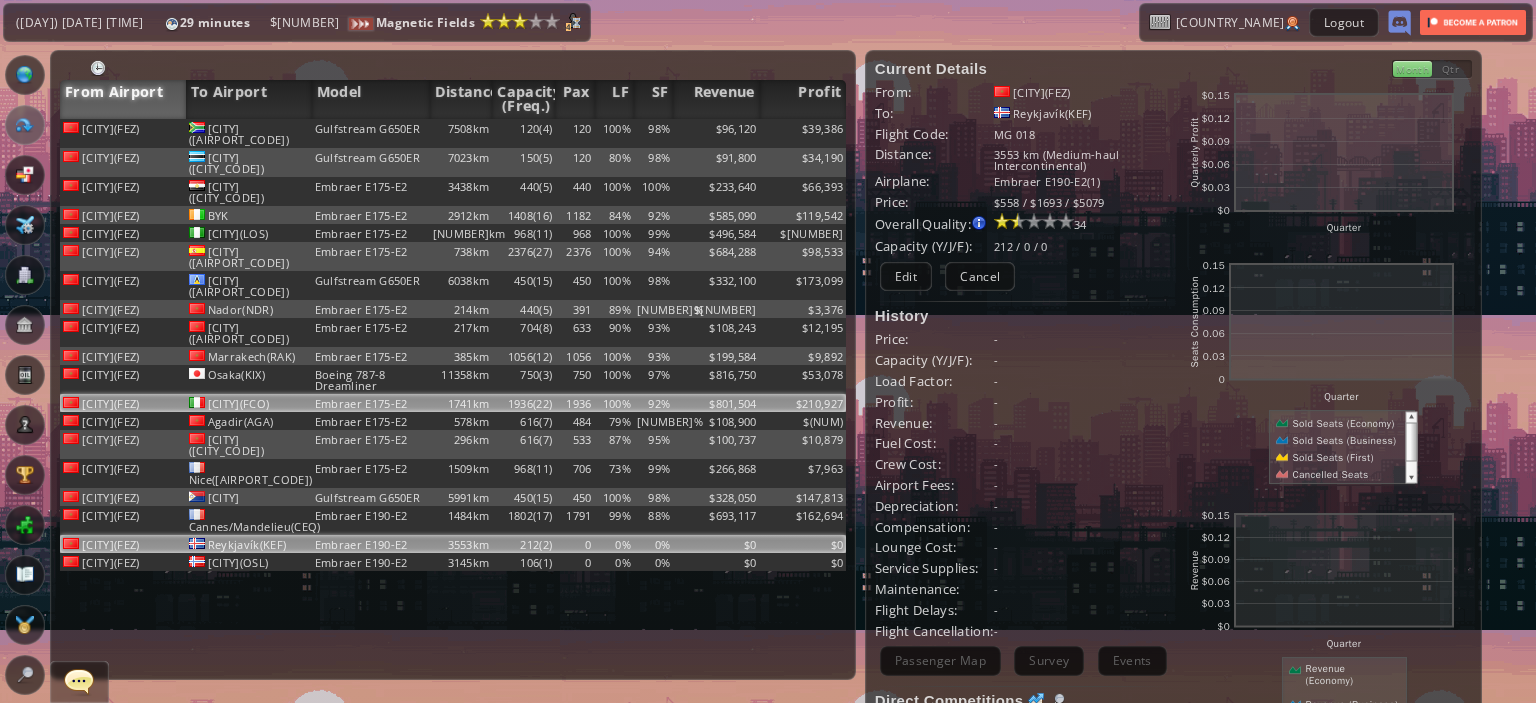 click on "Embraer E175-E2" at bounding box center (371, 133) 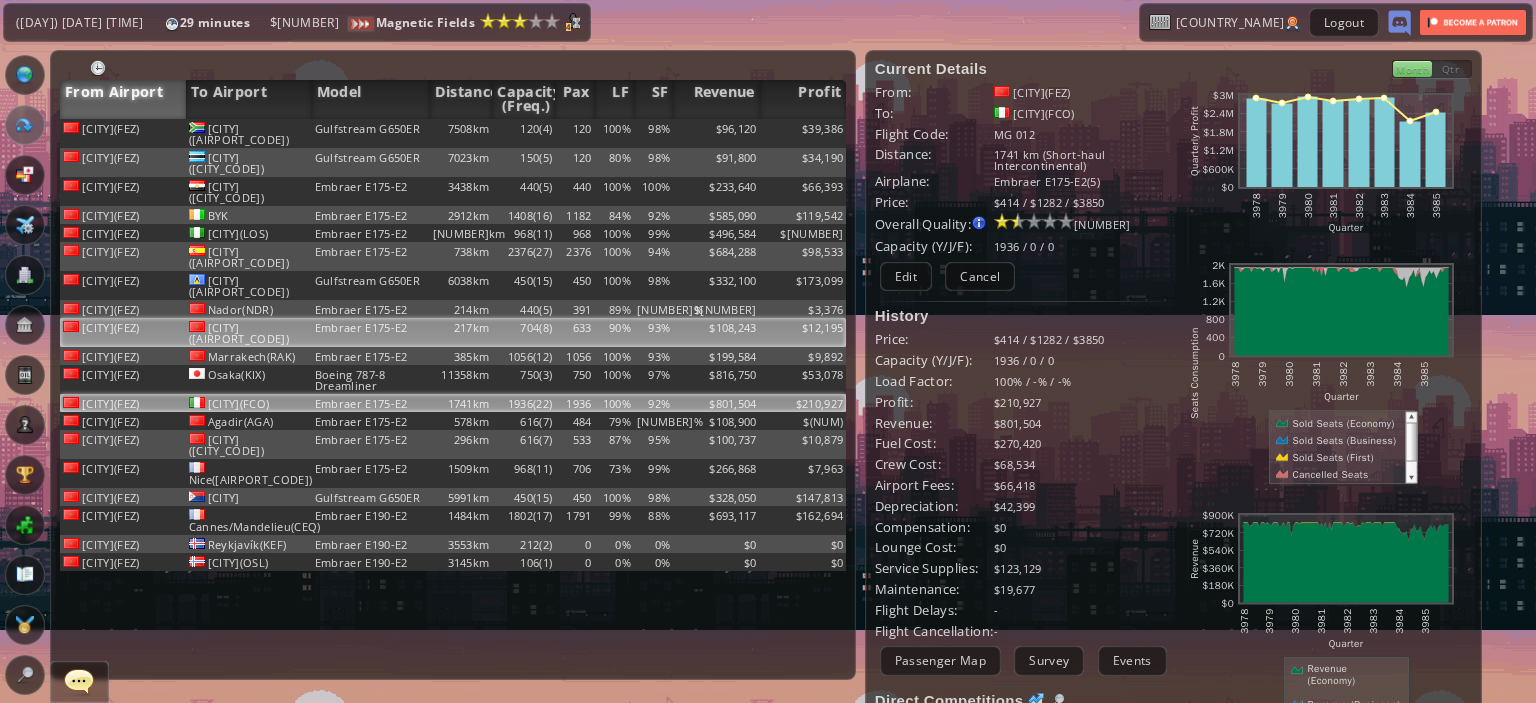 click on "633" at bounding box center (574, 133) 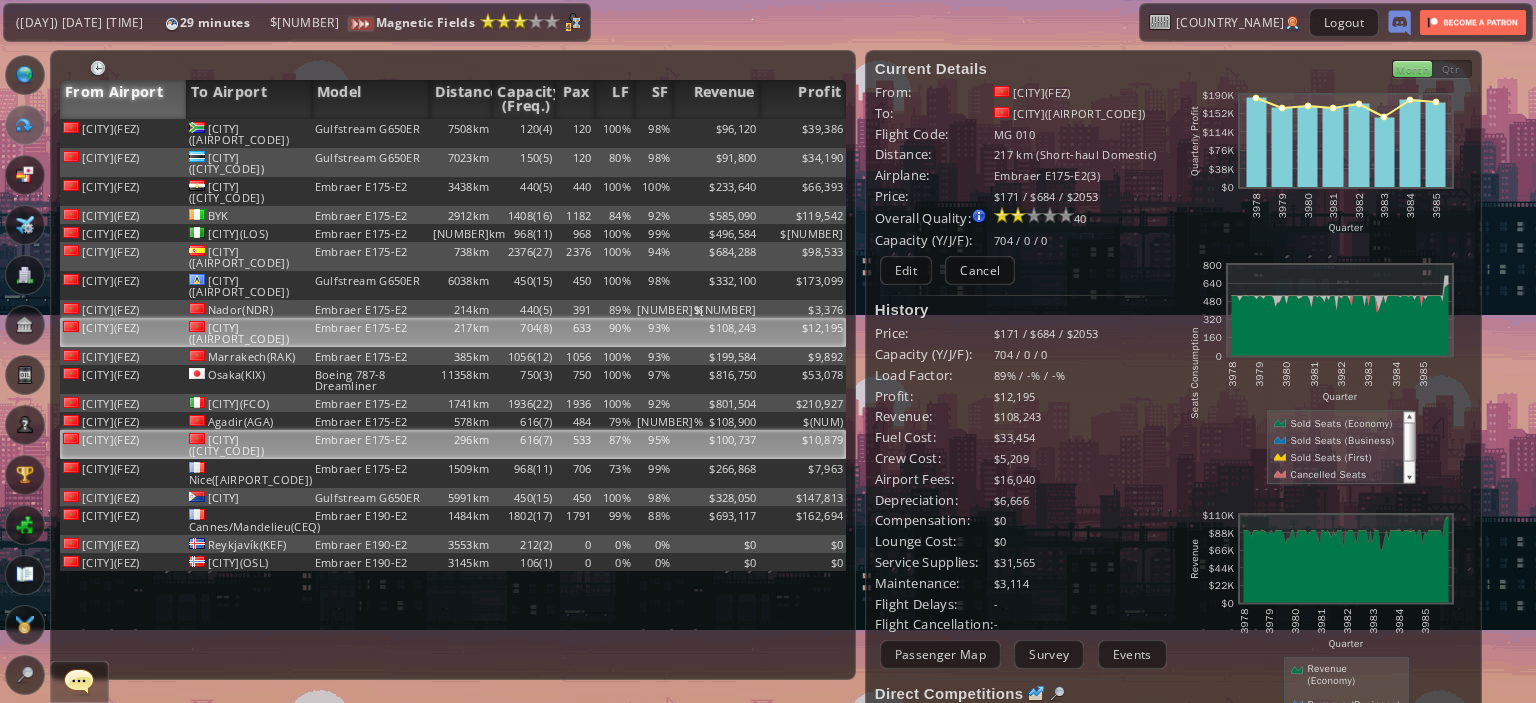 click on "616(7)" at bounding box center (523, 133) 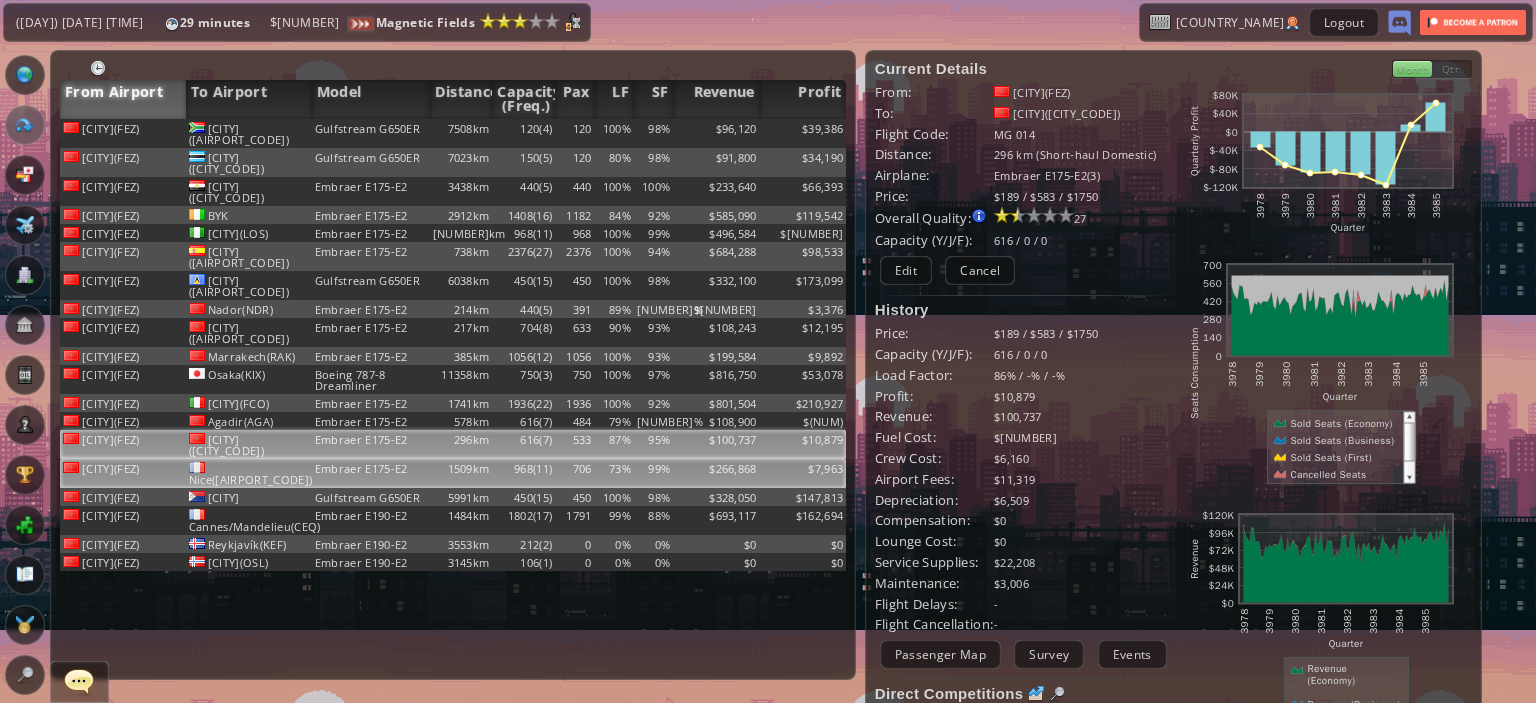 click on "968(11)" at bounding box center [523, 133] 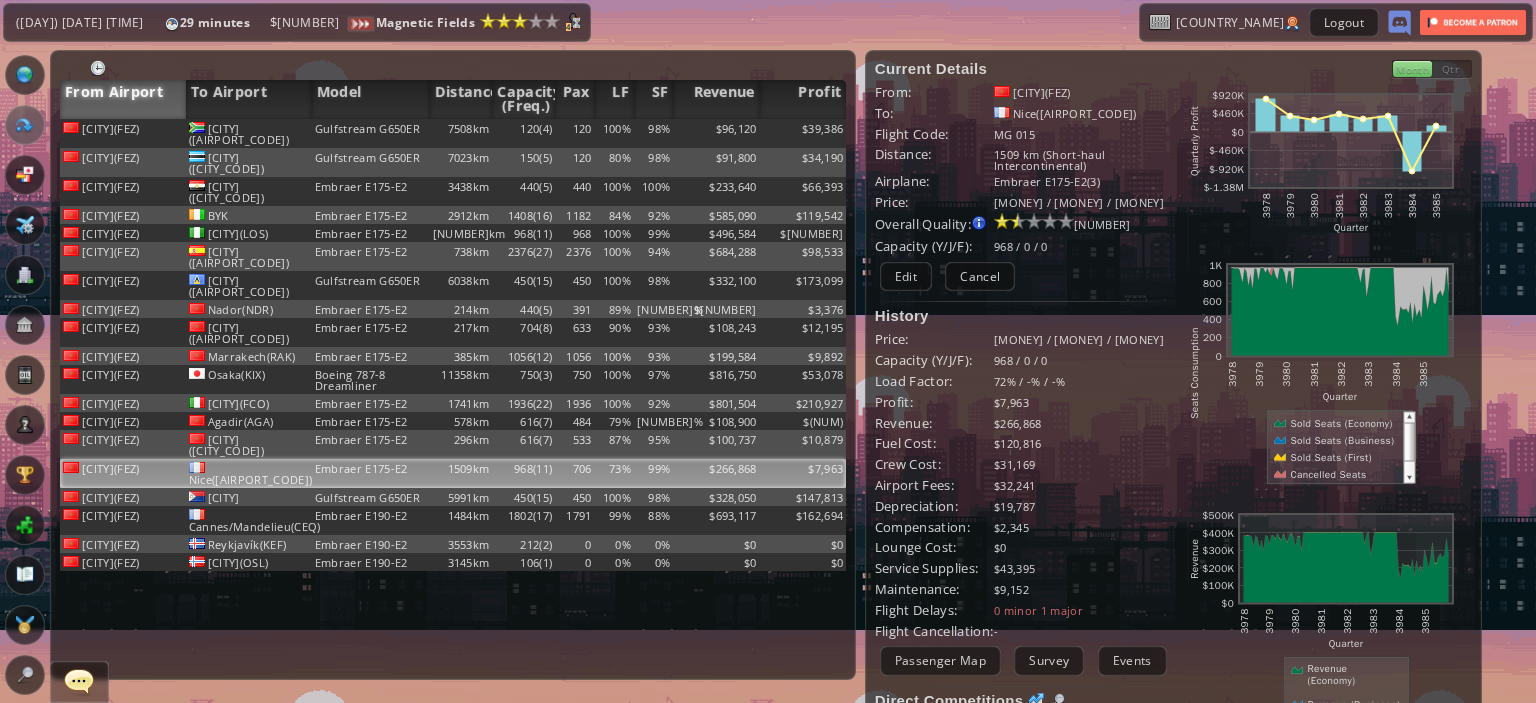 click on "Current Details
From:
[AIRPORT_CODE]([AIRPORT_CODE])
To:
[AIRPORT_CODE]([AIRPORT_CODE])
Flight Code:
[CODE]
Distance:
[DISTANCE]
airplane:
[AIRPLANE_MODEL]
Price:
[MONEY] / [MONEY] / [MONEY]
Overall Quality:
Overall quality is determined by:
- Fleet Age per Route
- Service Star level per route
- Company wide Service Quality
33" at bounding box center (1024, 496) 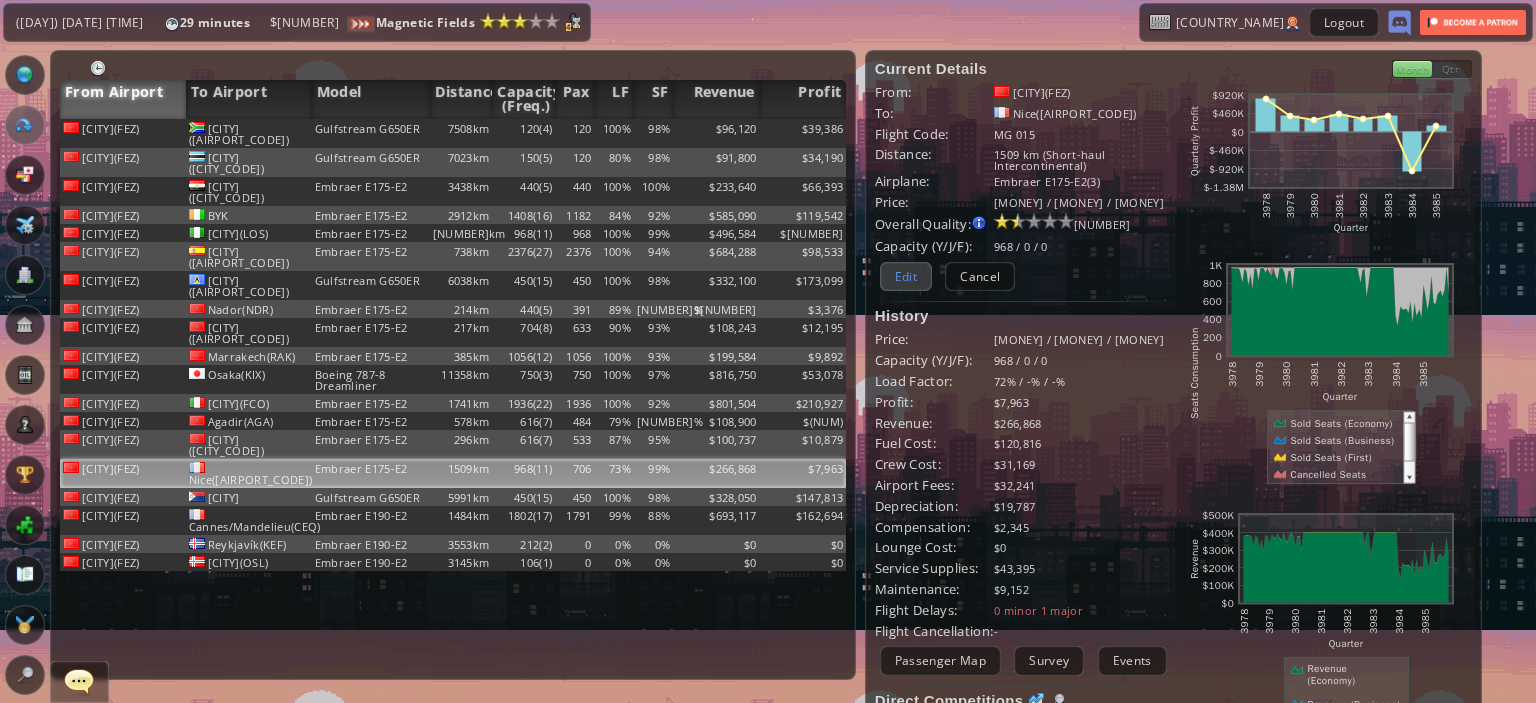 click on "Edit" at bounding box center [906, 276] 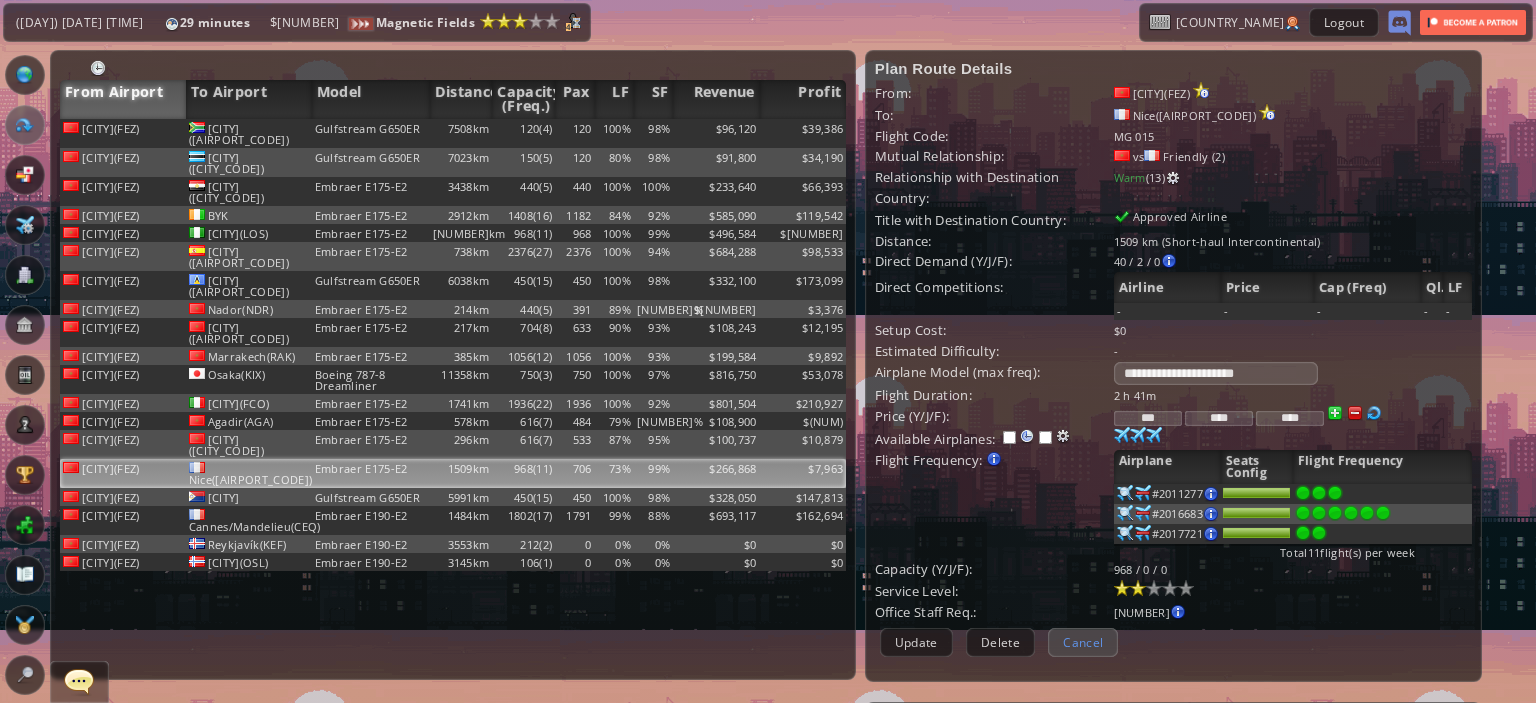 click on "Cancel" at bounding box center (1083, 642) 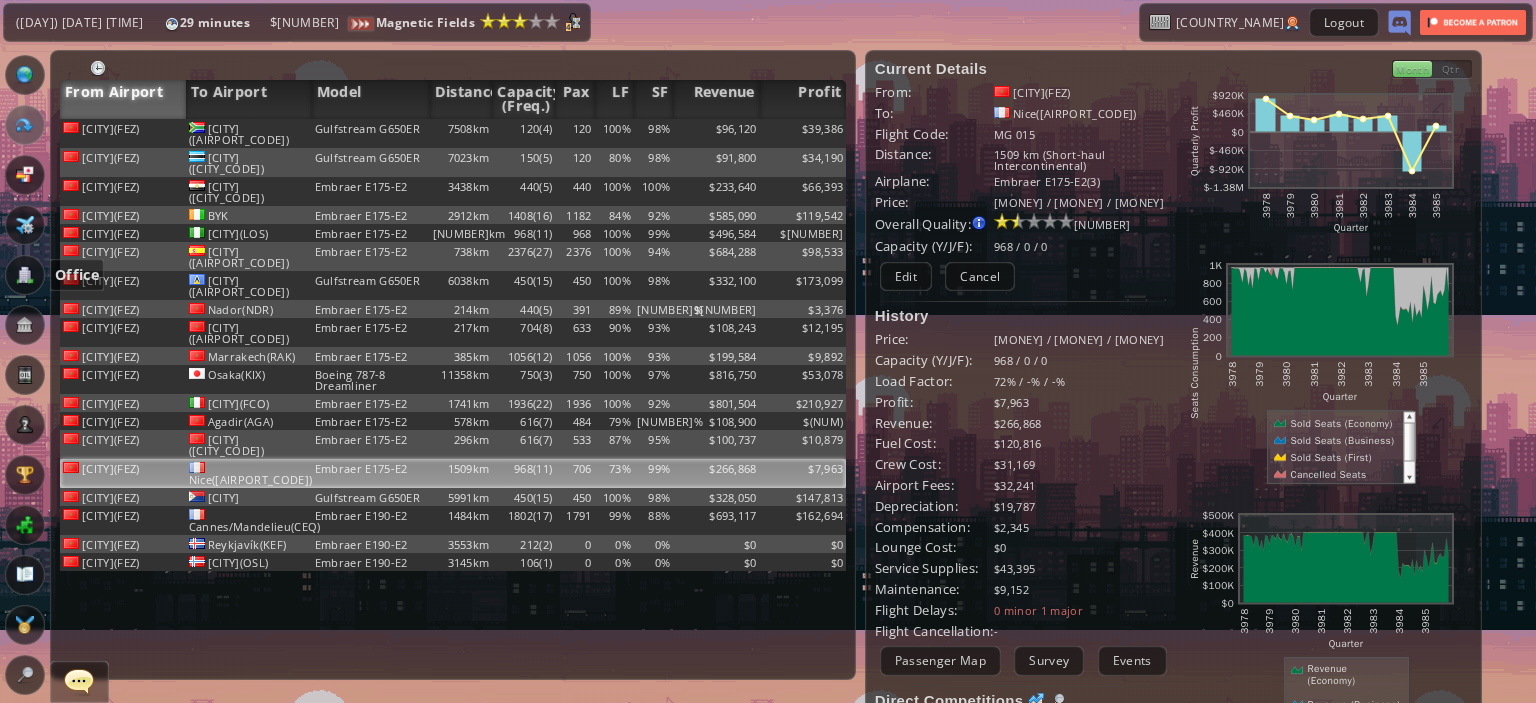 click at bounding box center (25, 275) 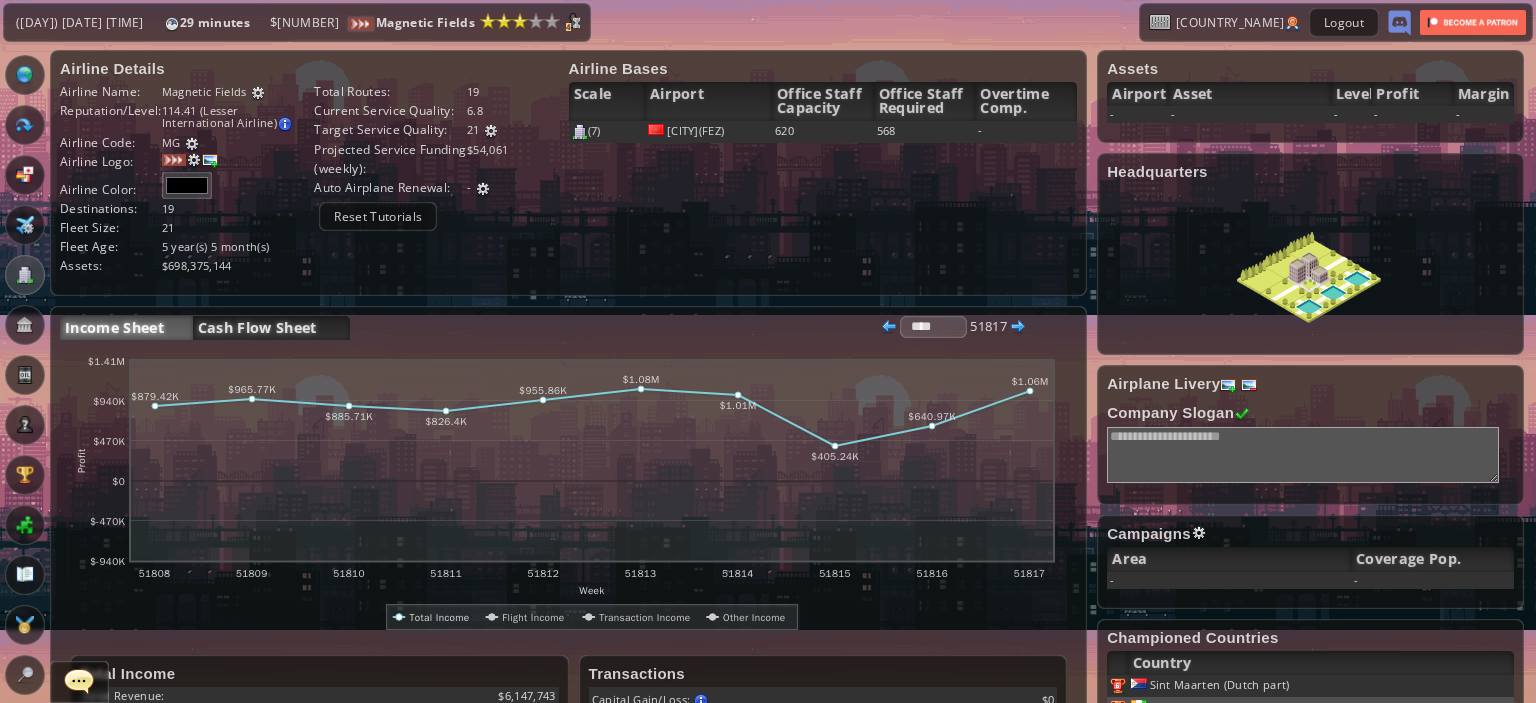 click on "Cash Flow Sheet" at bounding box center [271, 328] 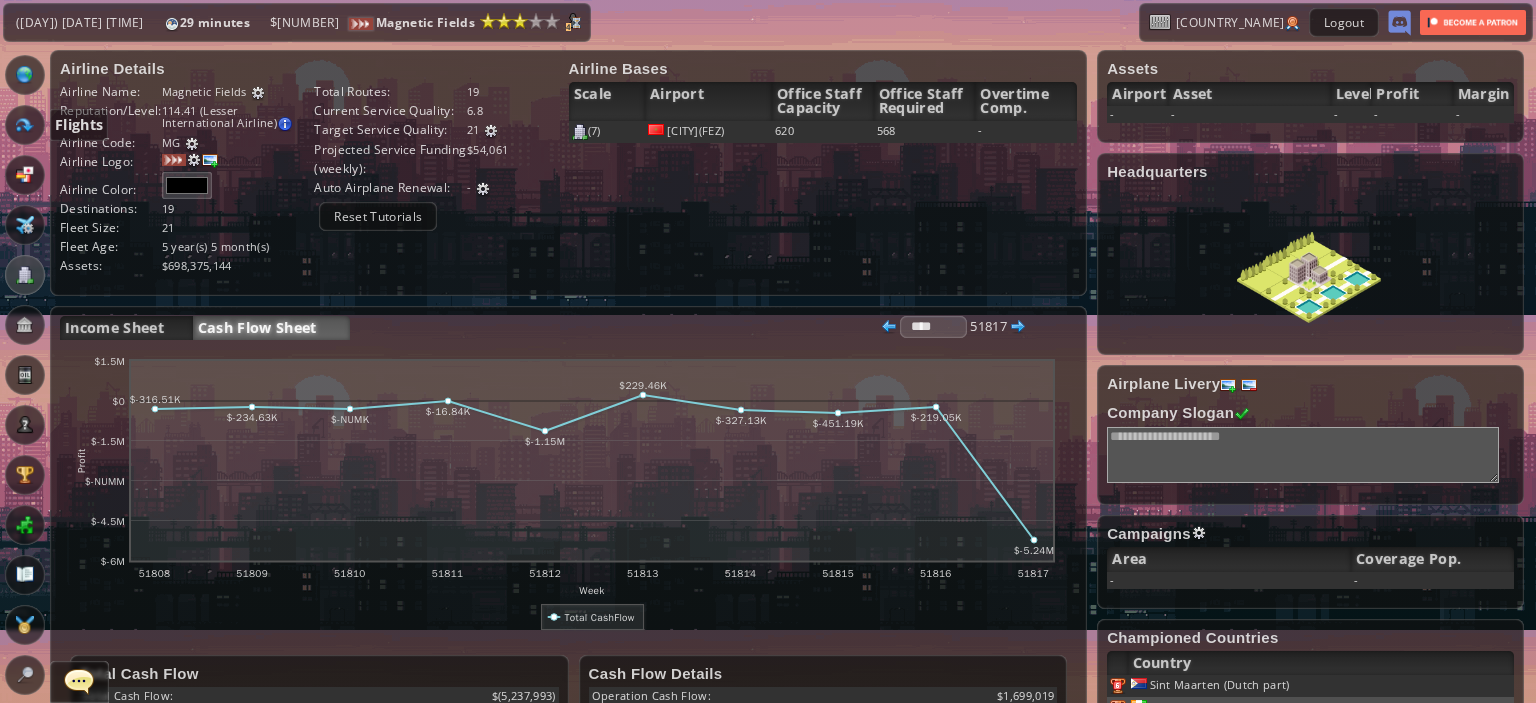 click at bounding box center (25, 125) 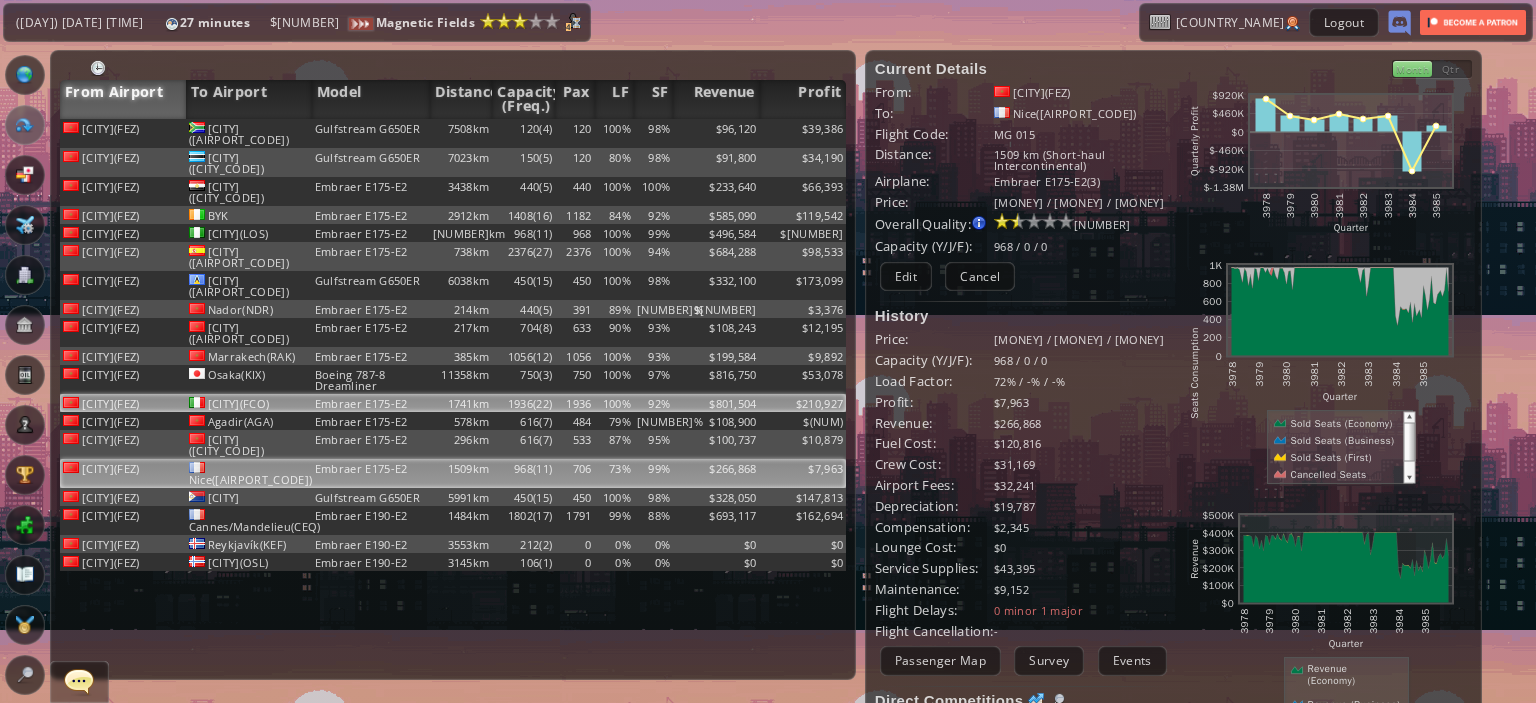click on "$210,927" at bounding box center [803, 133] 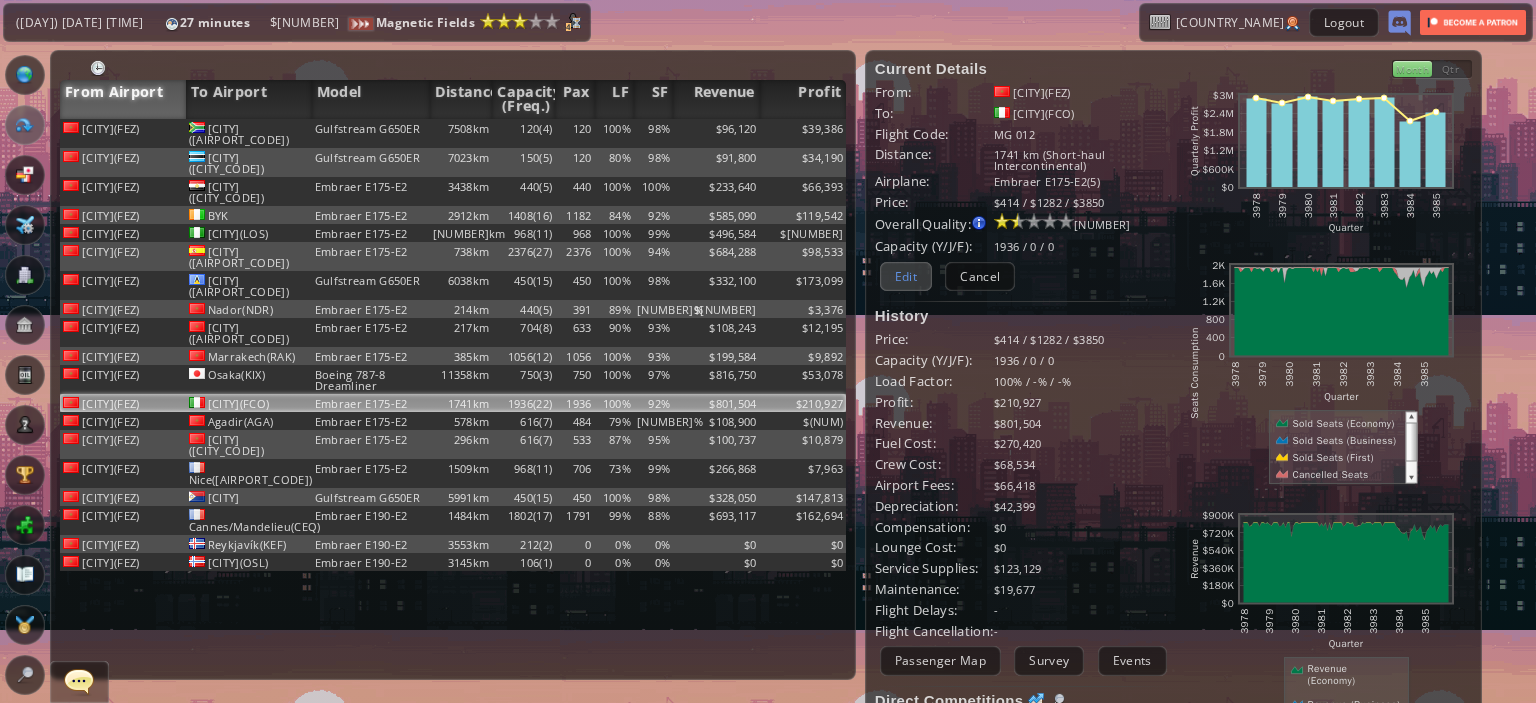 click on "Edit" at bounding box center [906, 276] 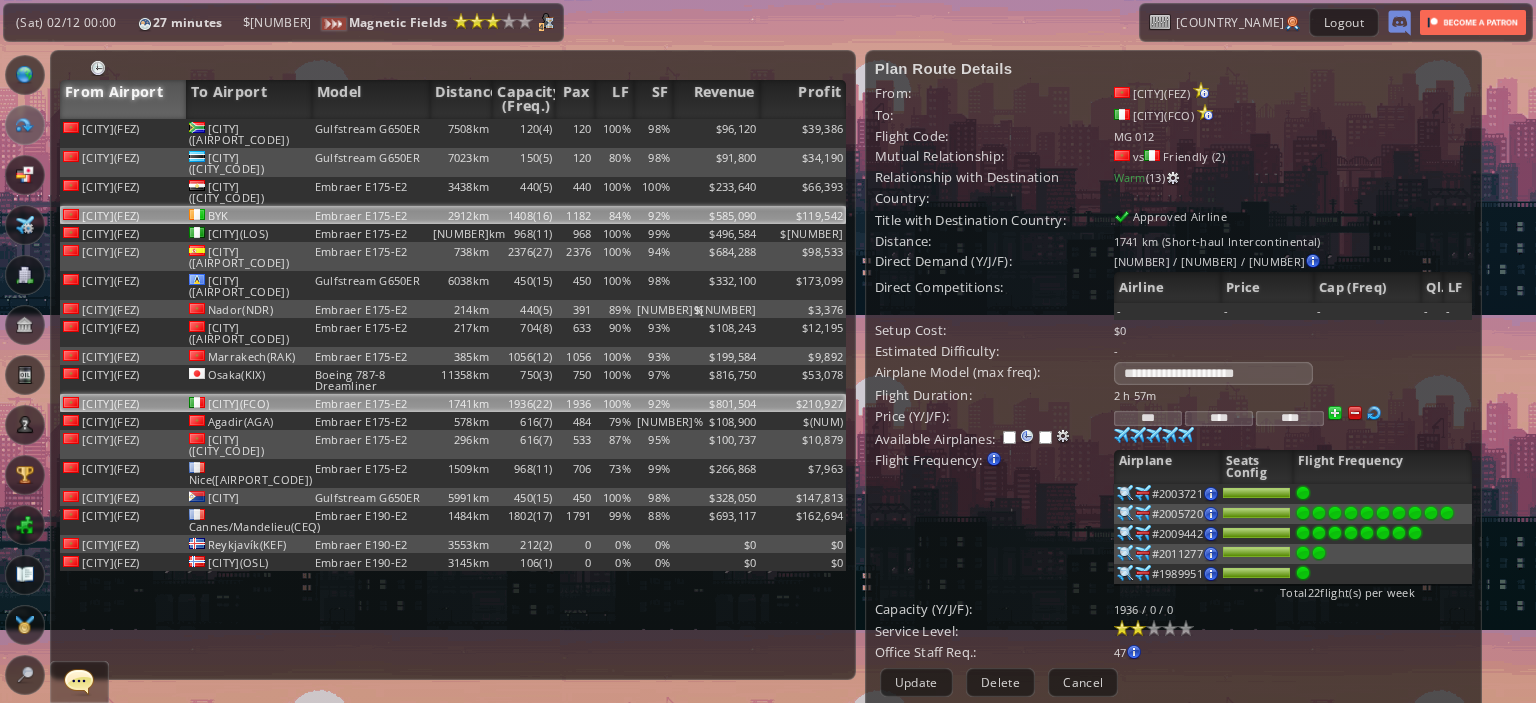 click on "$585,090" at bounding box center [716, 133] 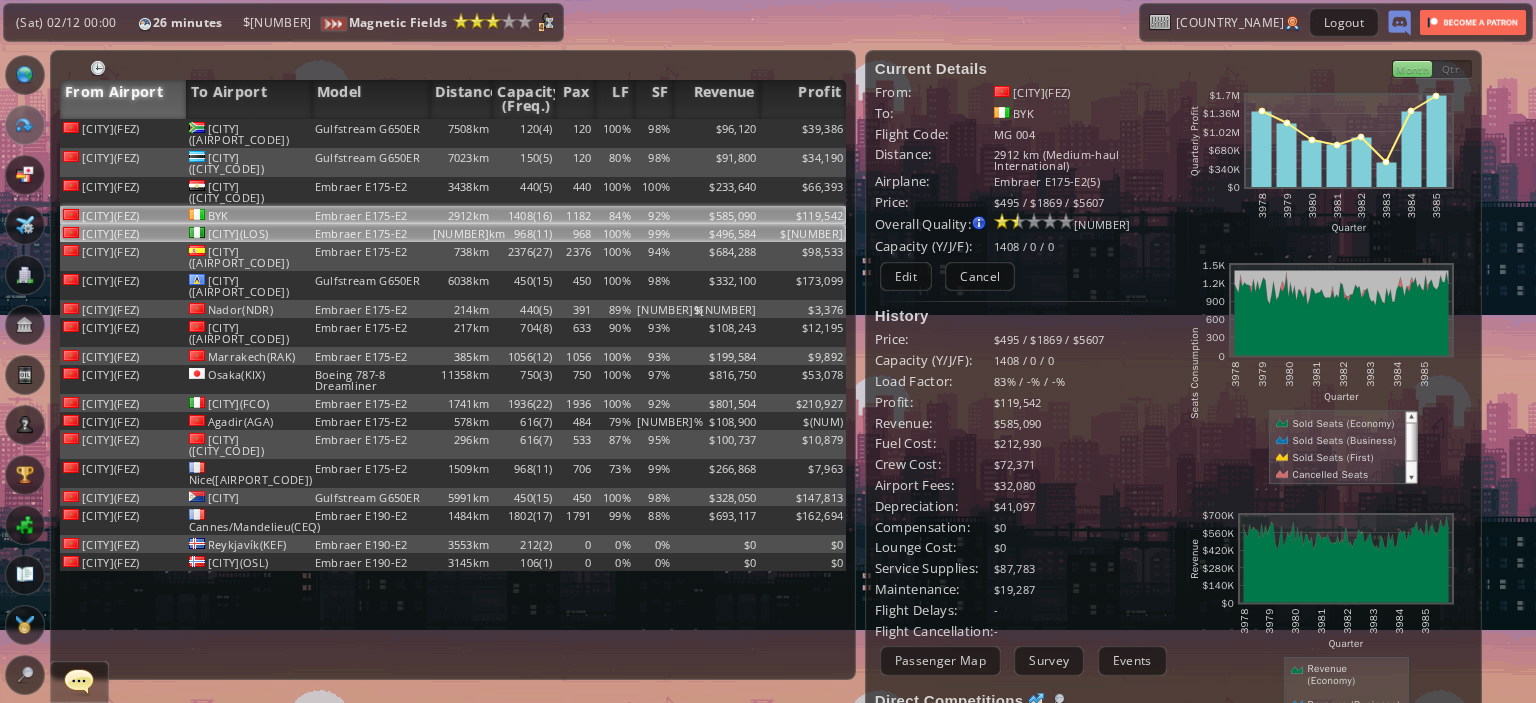 click on "$496,584" at bounding box center (716, 133) 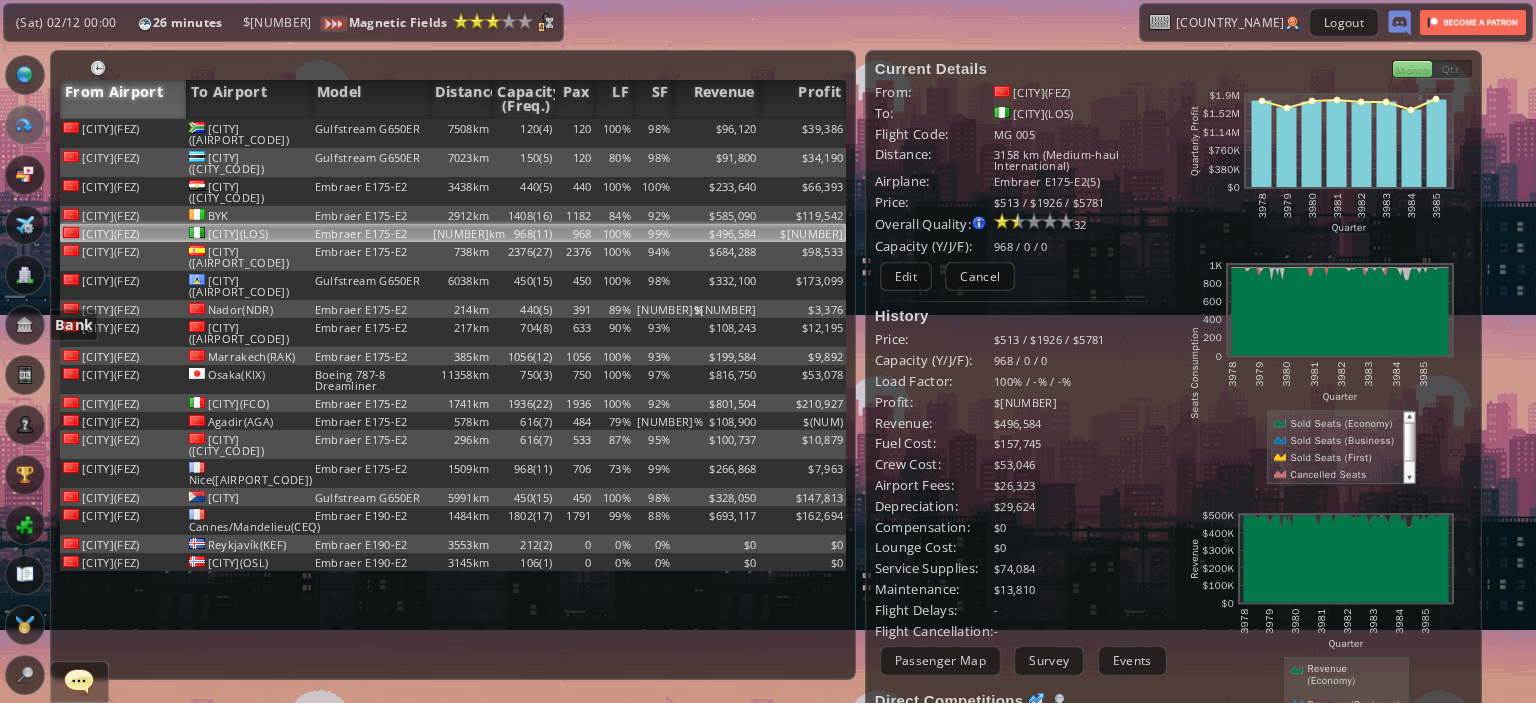 click at bounding box center (25, 325) 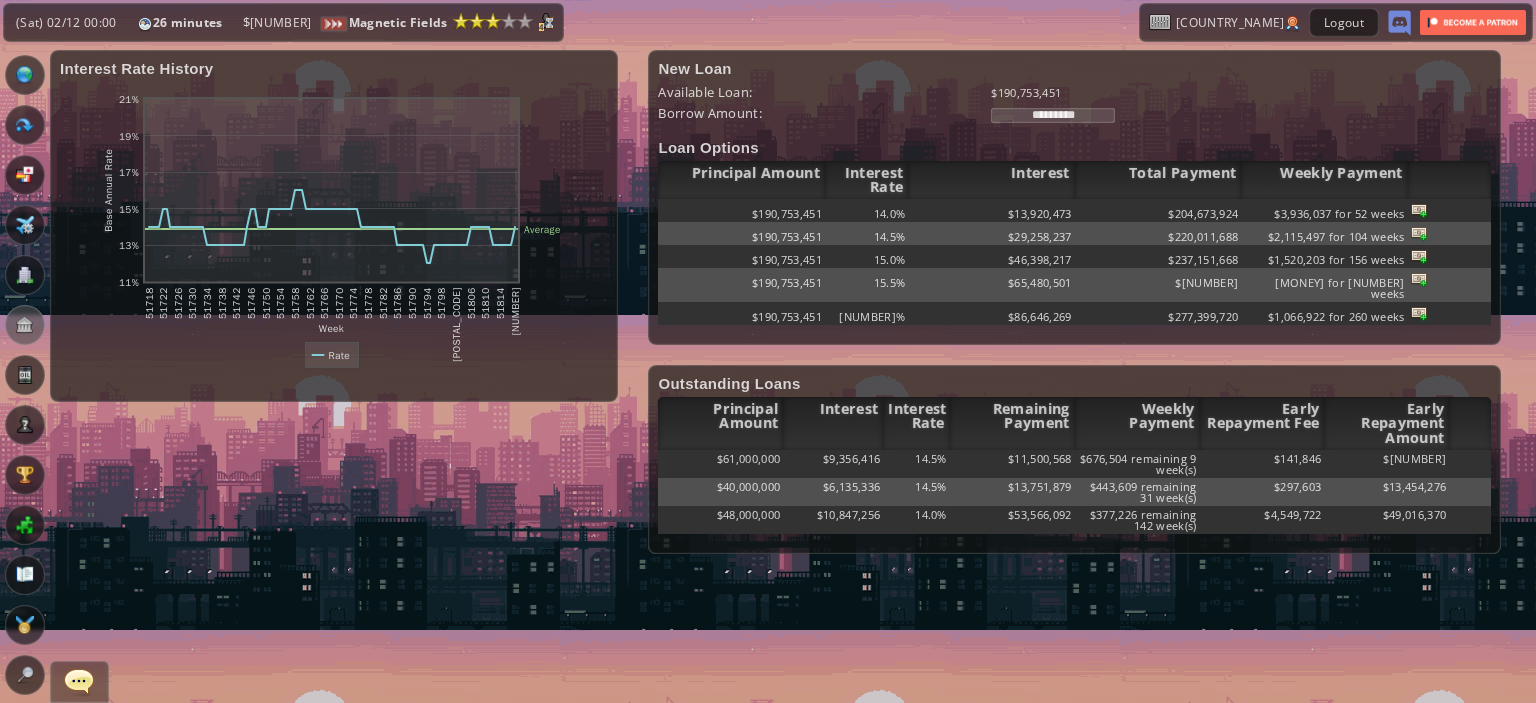click on "Logout" at bounding box center (1344, 22) 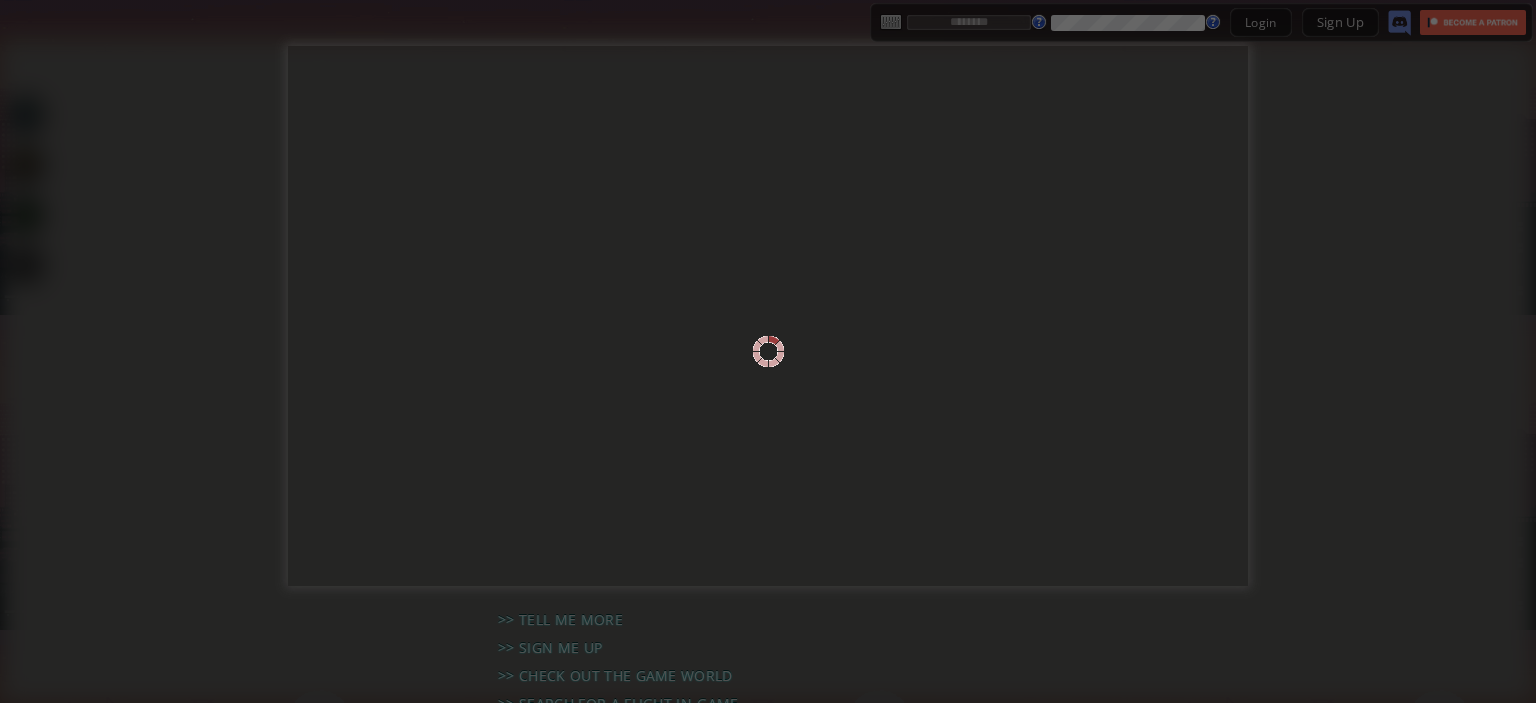 scroll, scrollTop: 0, scrollLeft: 0, axis: both 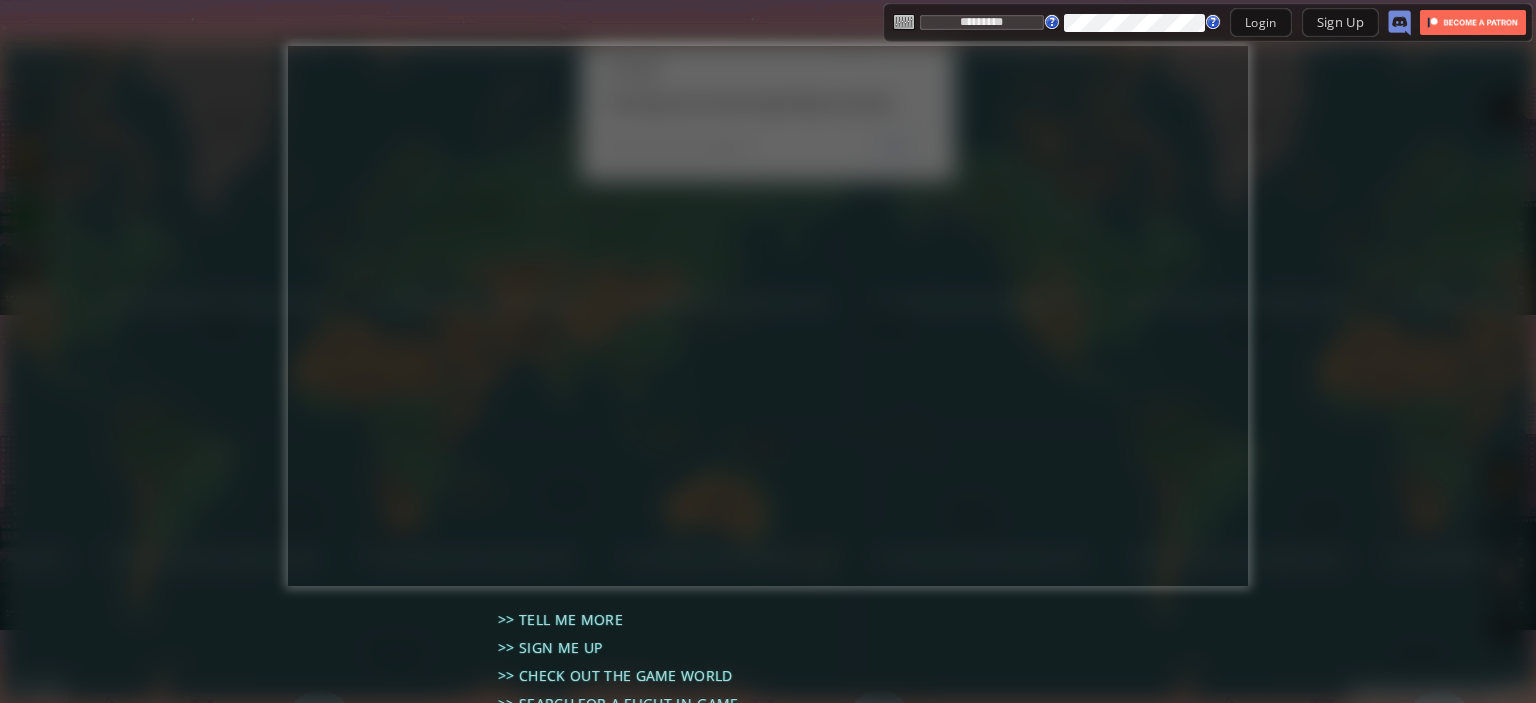 click on "*********" at bounding box center (982, 22) 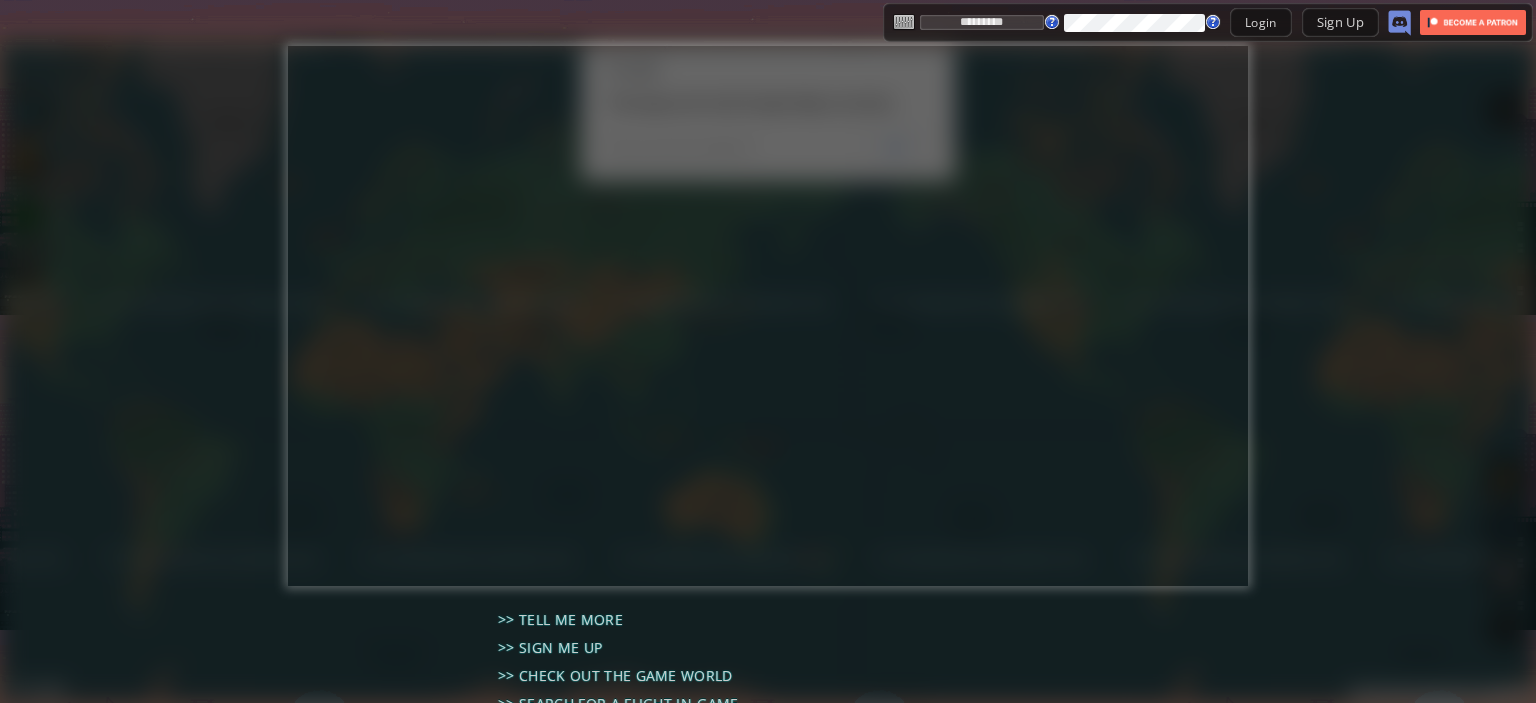 type on "********" 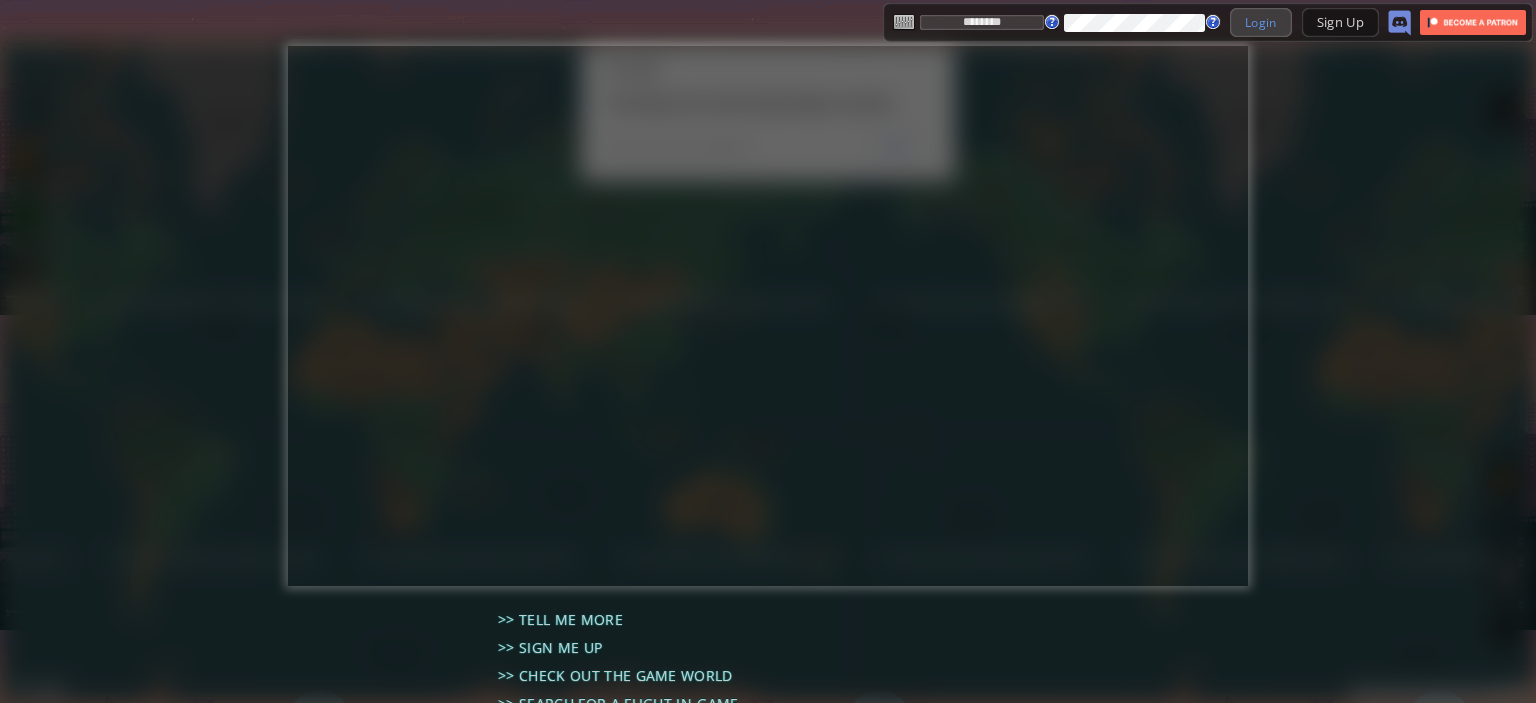 click on "Login" at bounding box center (1261, 22) 